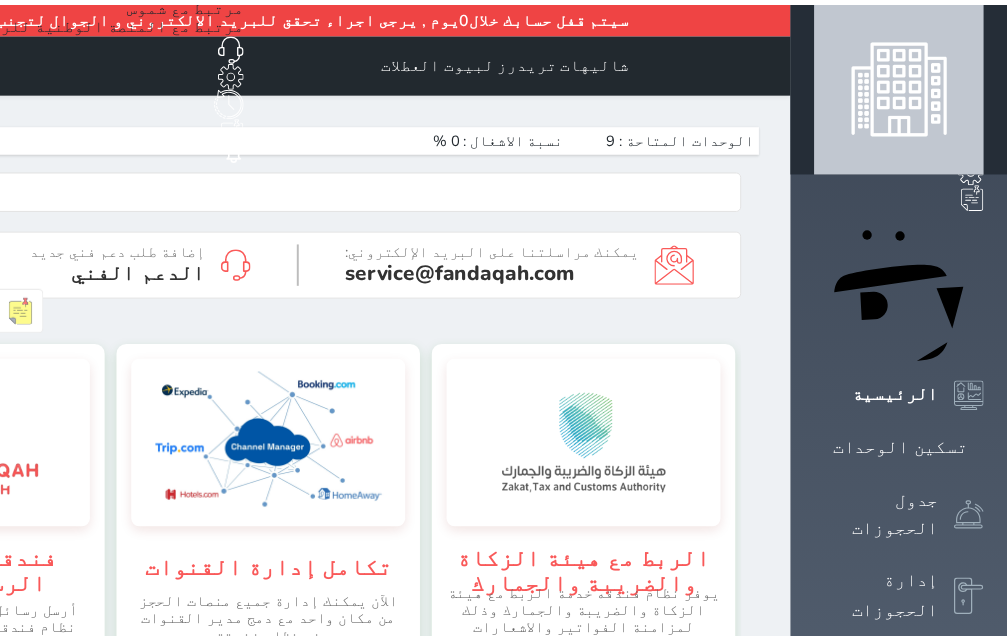 scroll, scrollTop: 0, scrollLeft: 0, axis: both 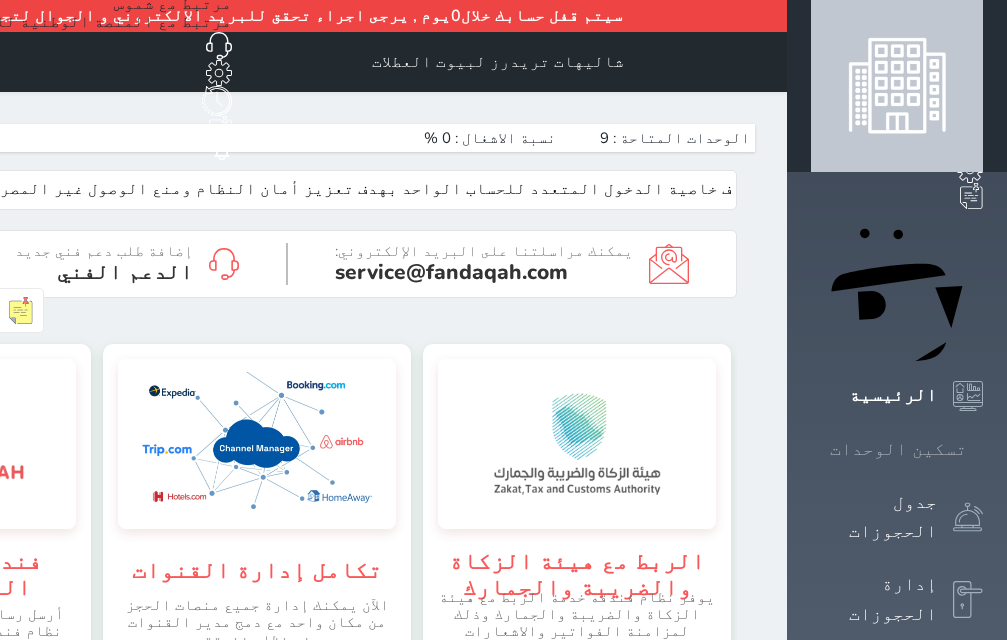 click on "تسكين الوحدات" at bounding box center [898, 449] 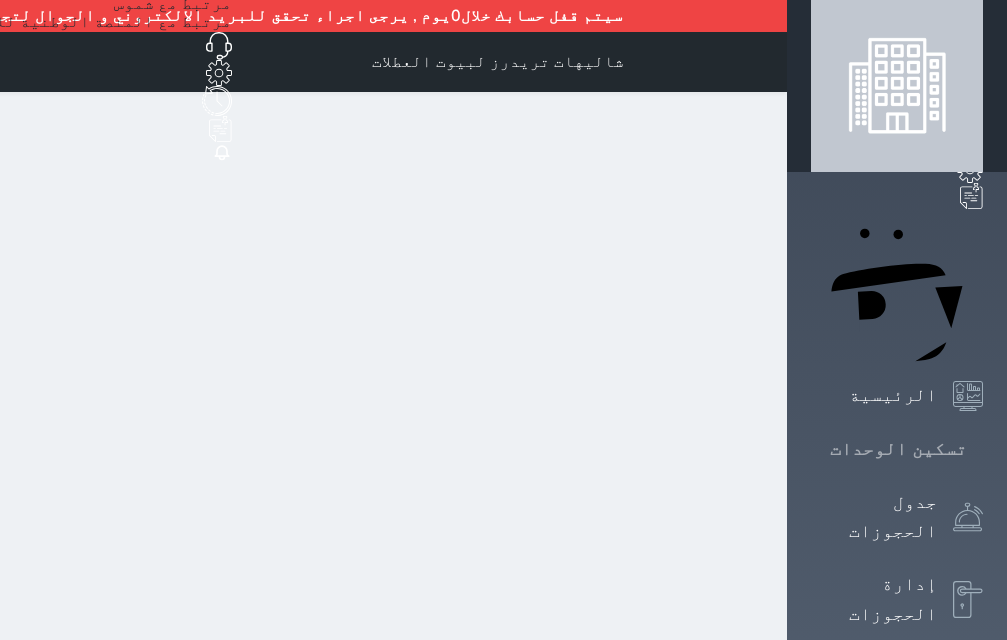 click 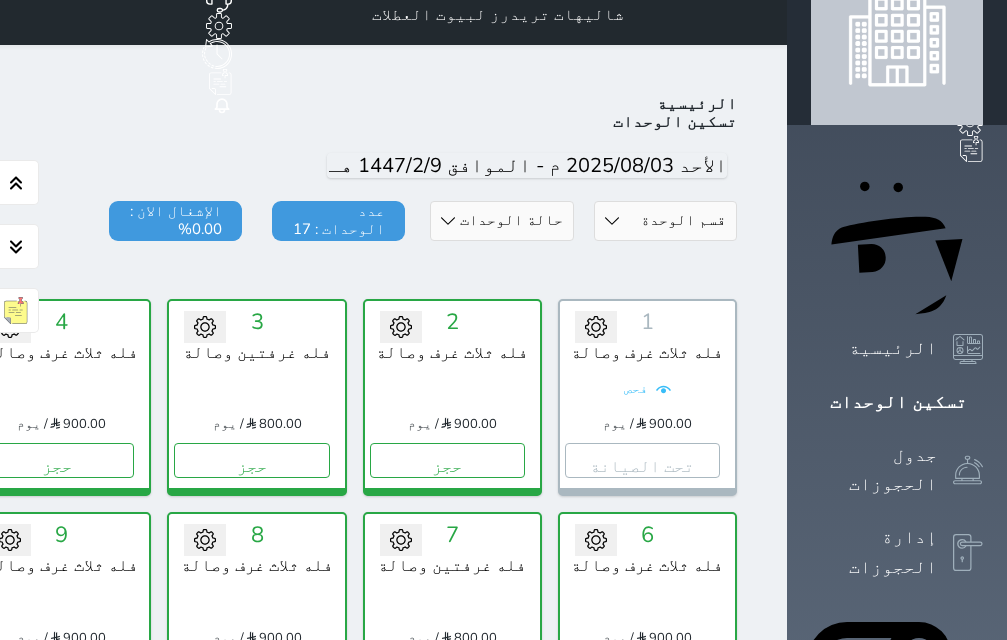 scroll, scrollTop: 10, scrollLeft: 0, axis: vertical 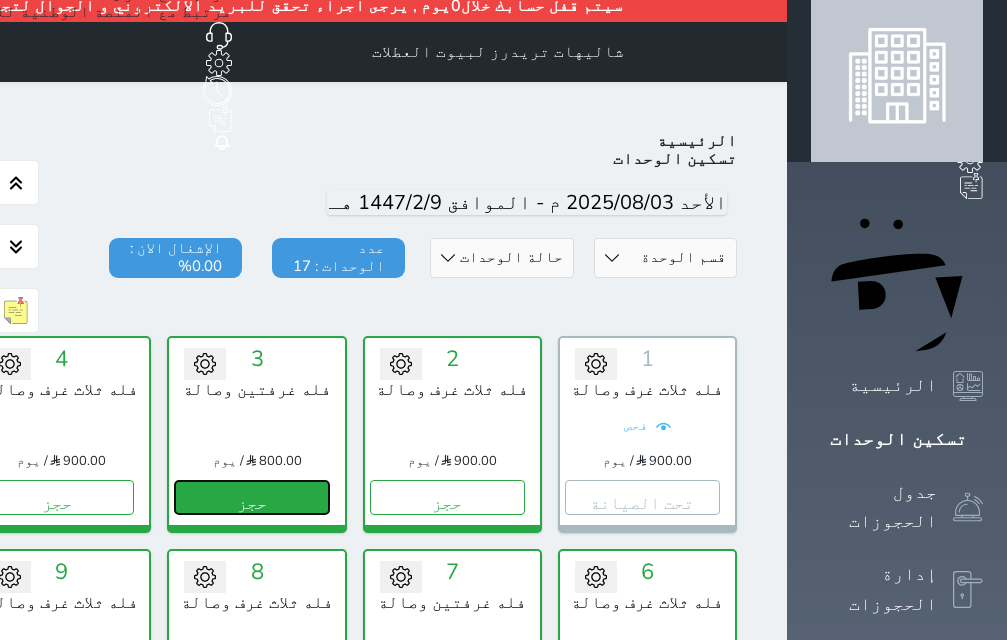 click on "حجز" at bounding box center [251, 497] 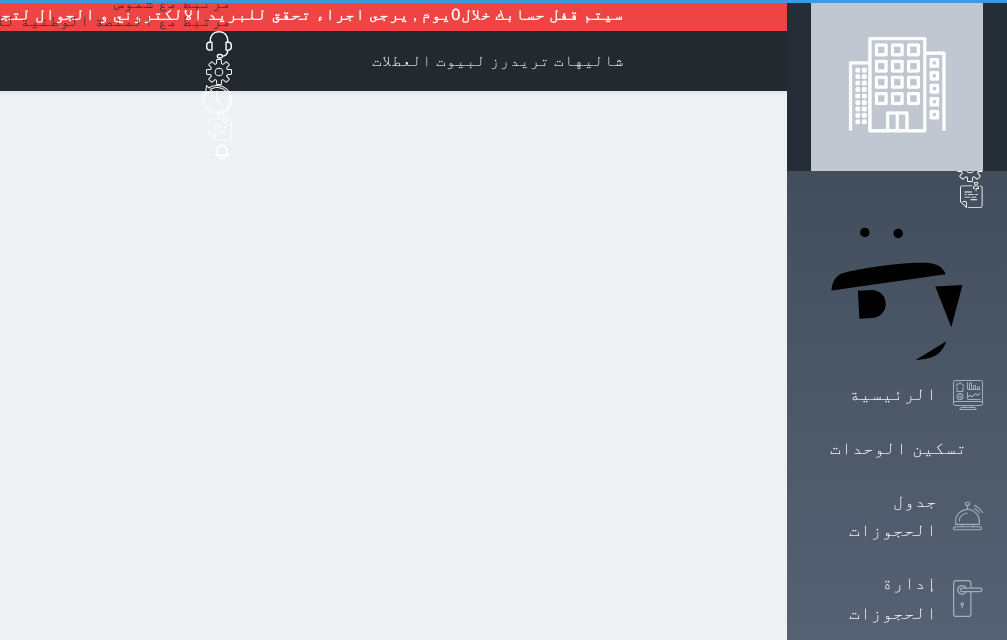 scroll, scrollTop: 0, scrollLeft: 0, axis: both 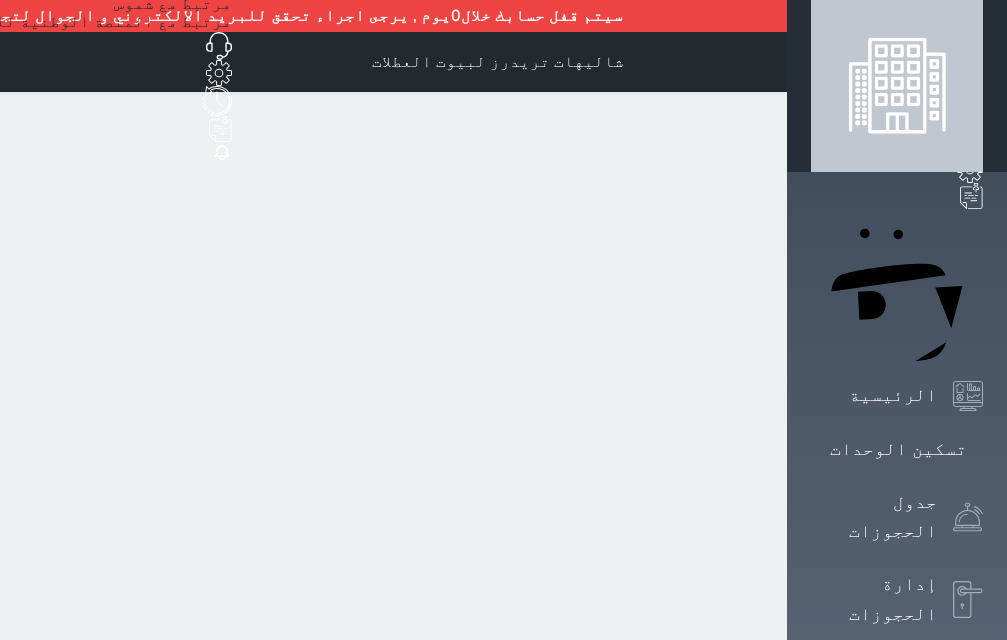 select on "1" 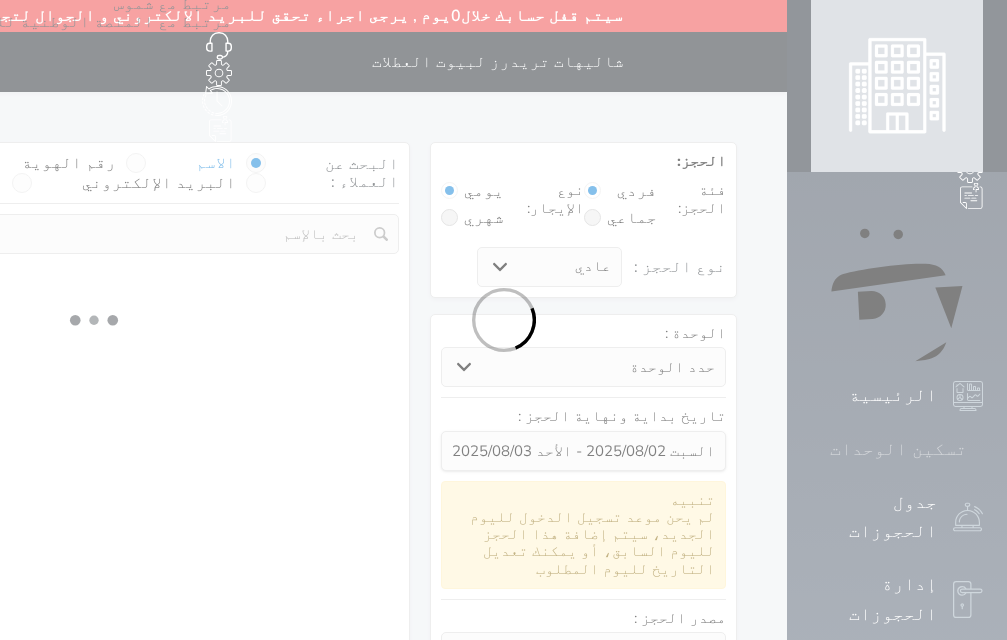 select 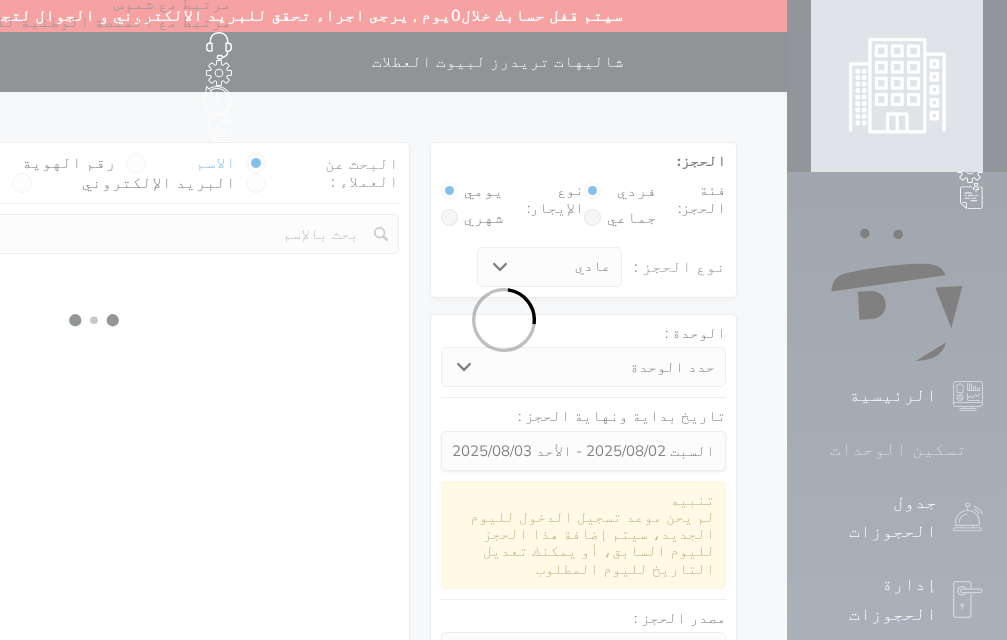 select on "1" 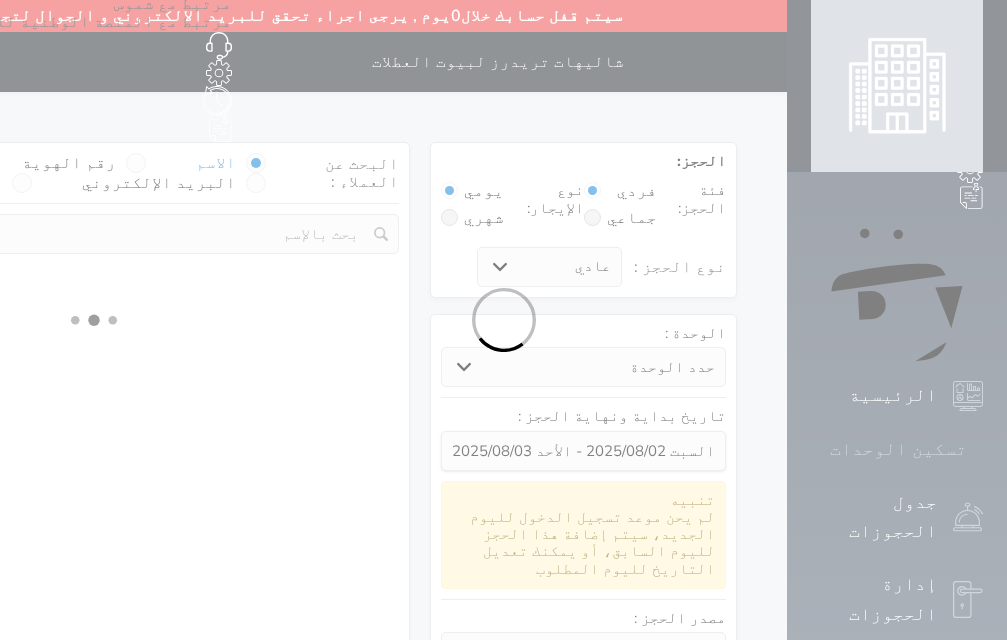 select on "113" 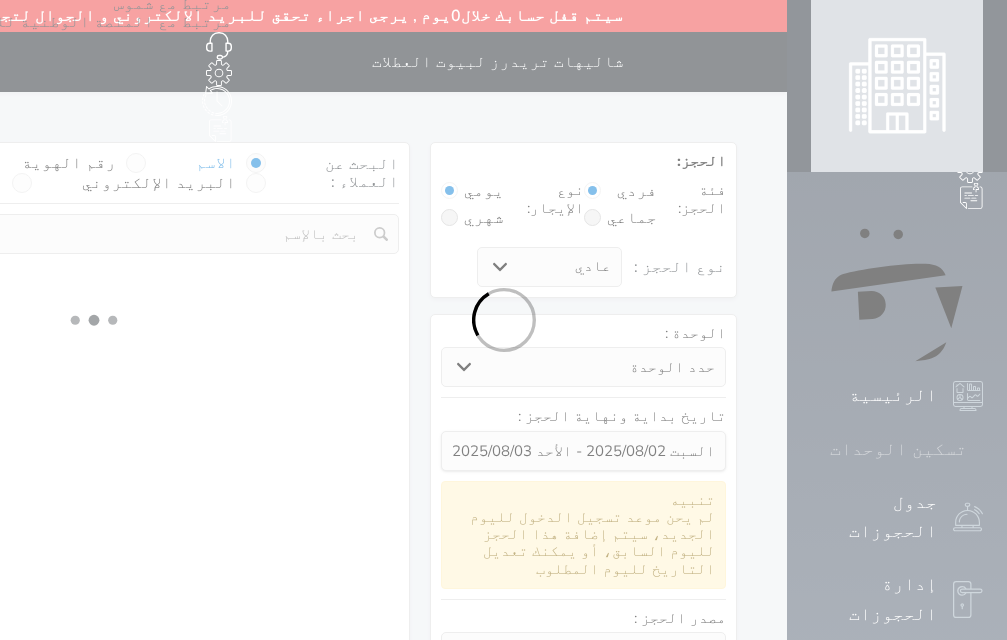 select on "1" 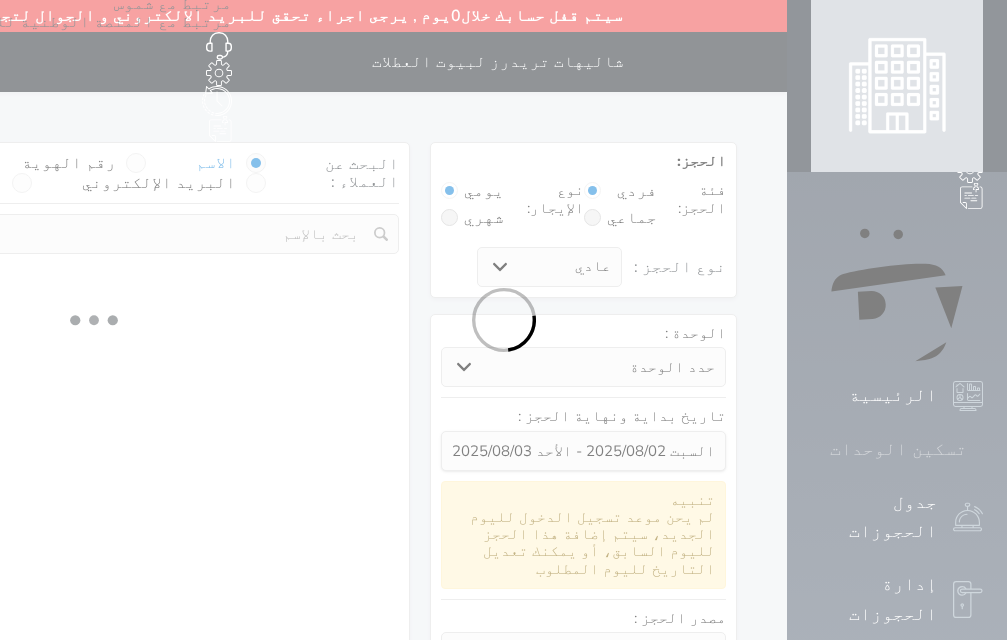 select 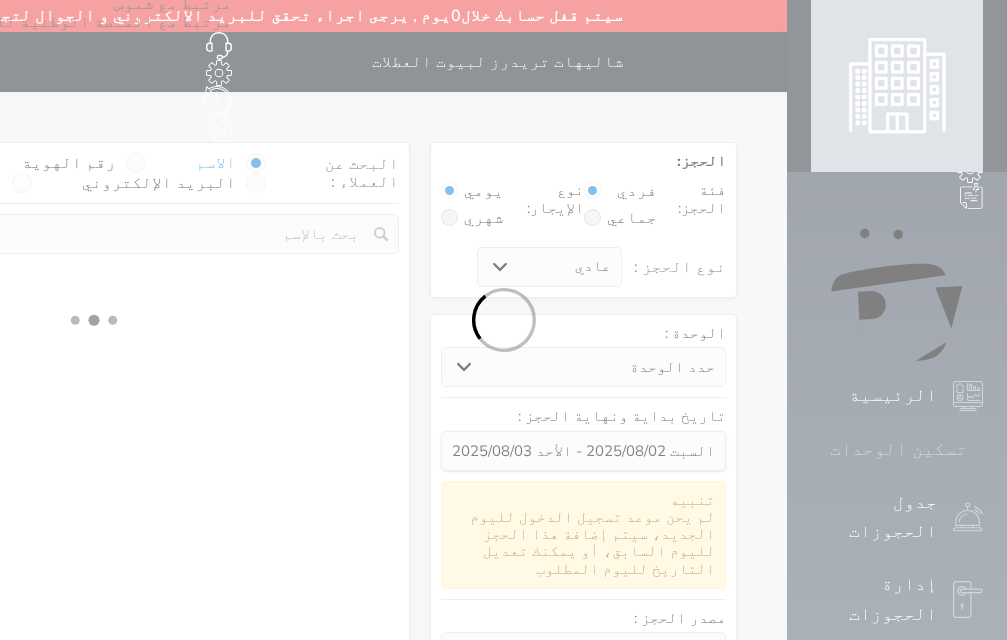 select on "7" 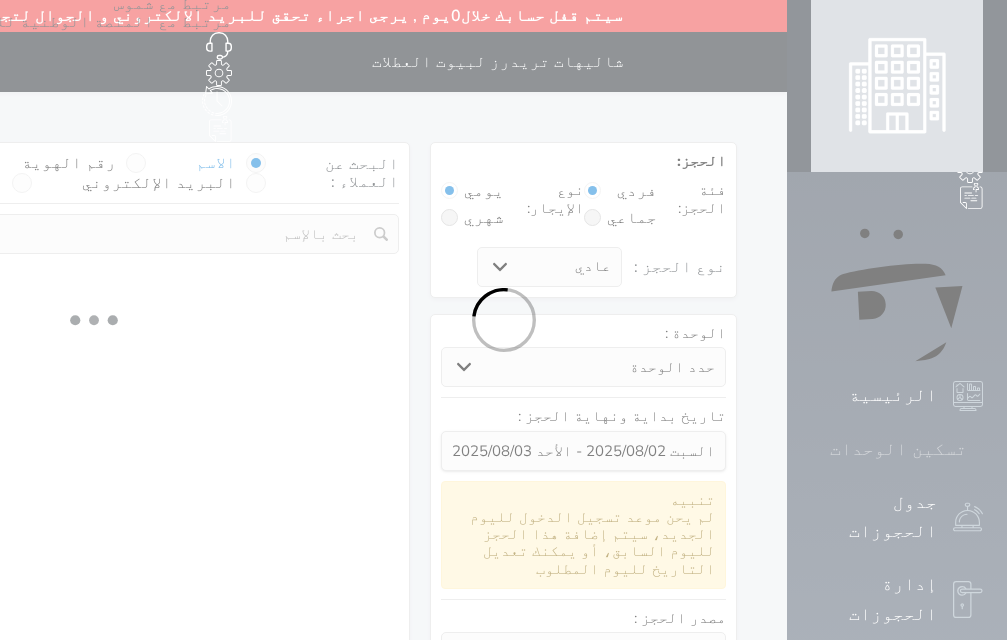 select 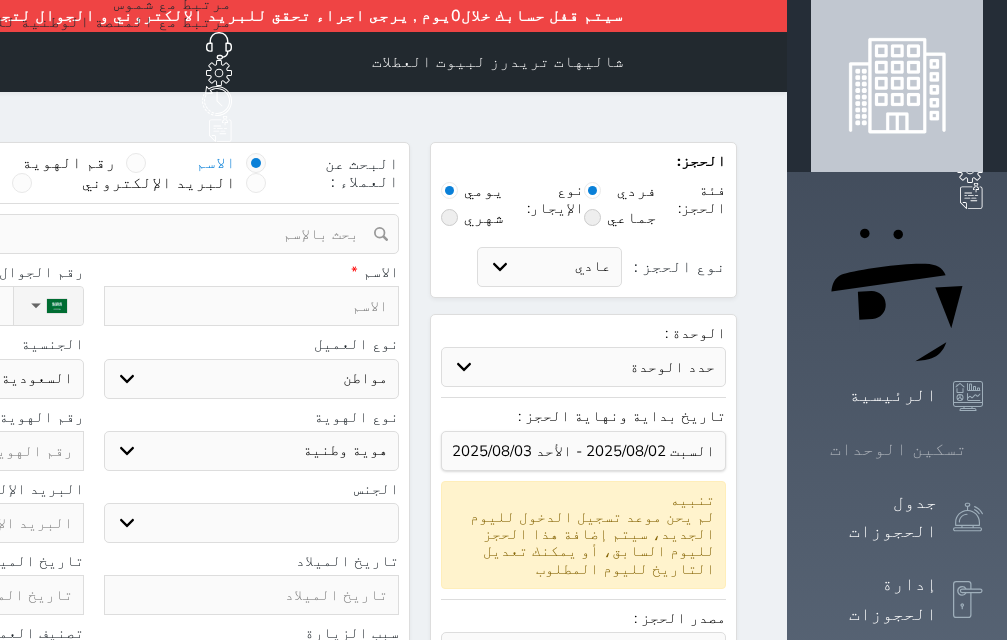 select 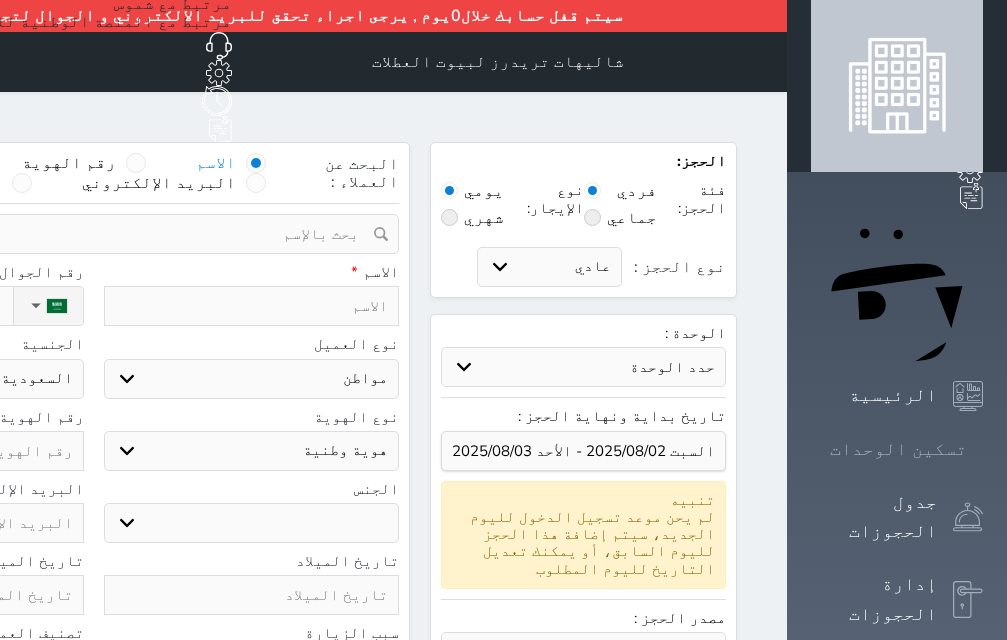 select 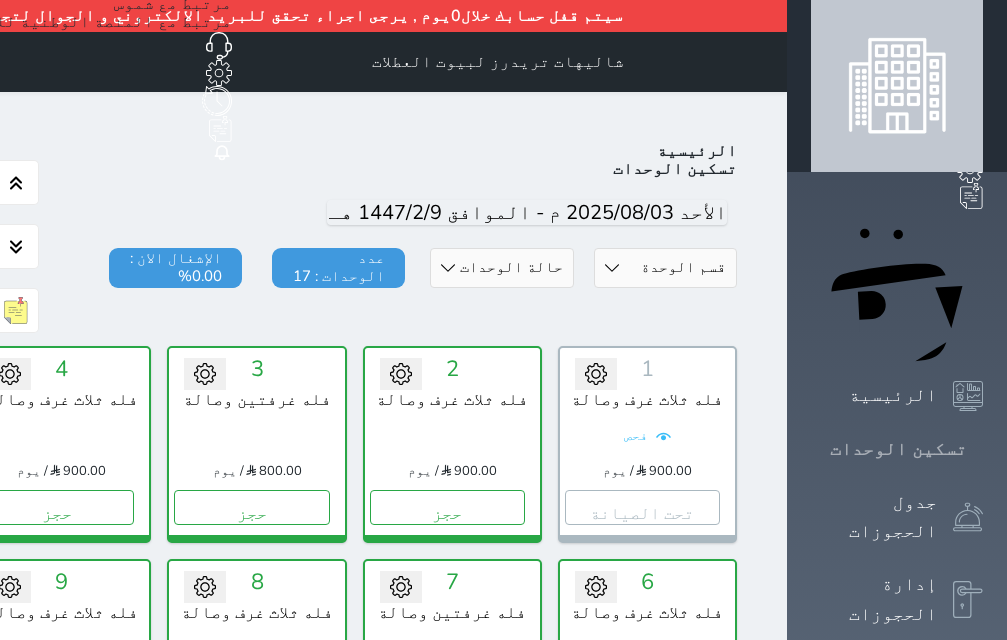 scroll, scrollTop: 110, scrollLeft: 0, axis: vertical 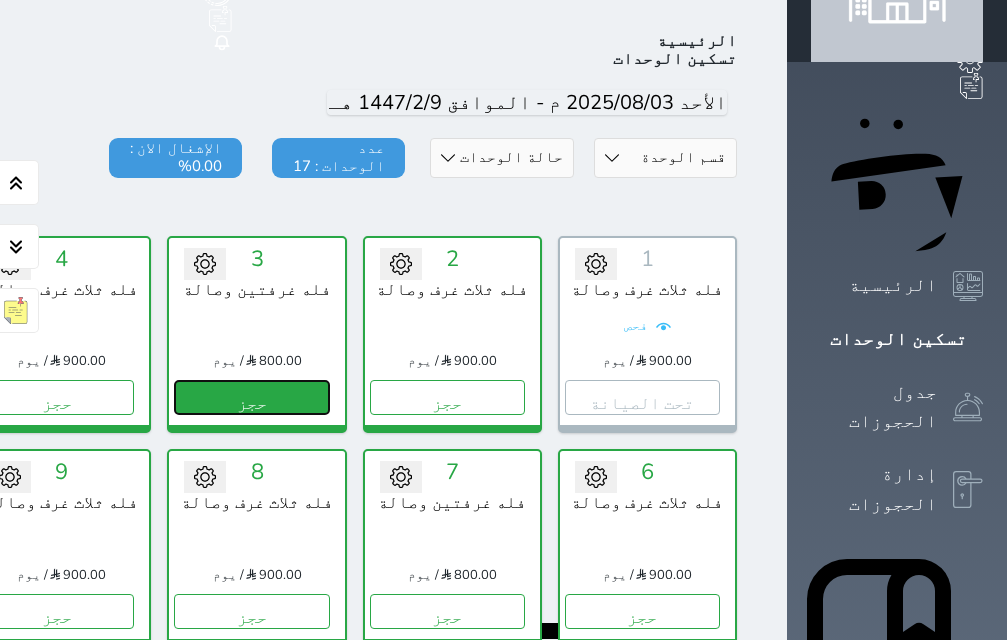 click on "حجز" at bounding box center (251, 397) 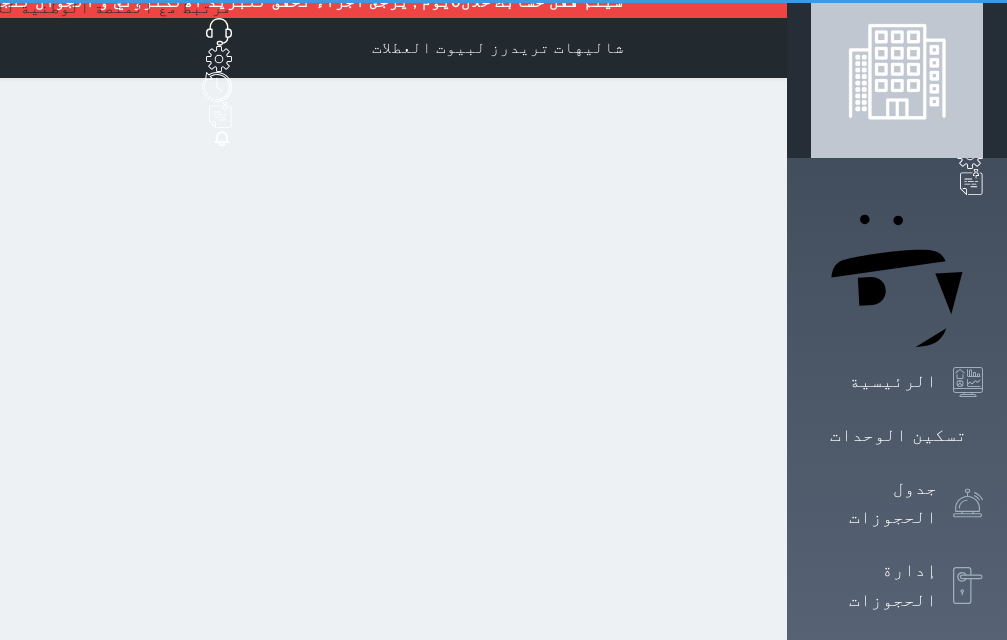 scroll, scrollTop: 0, scrollLeft: 0, axis: both 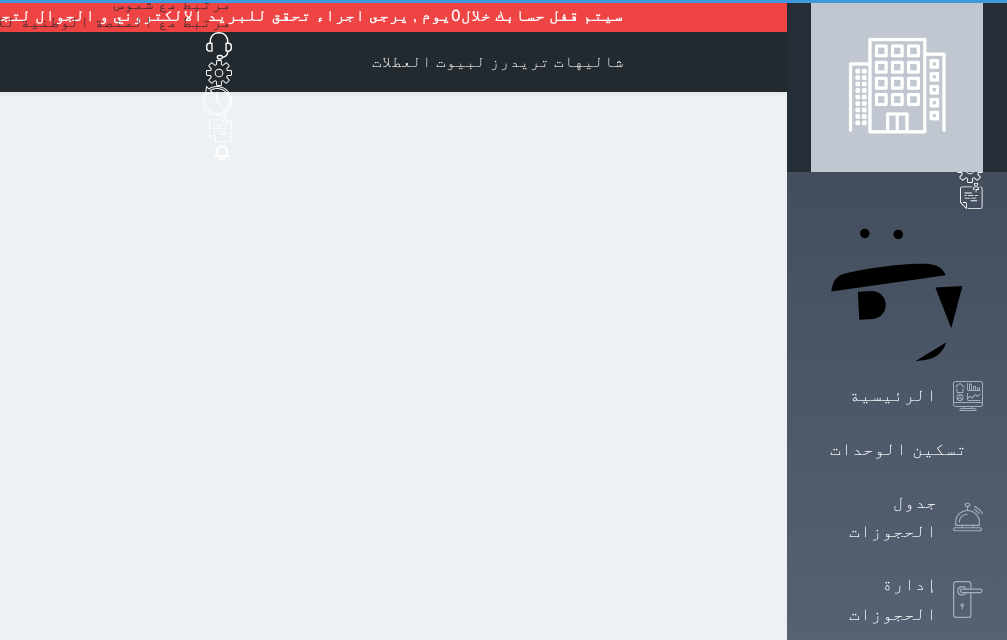 select on "1" 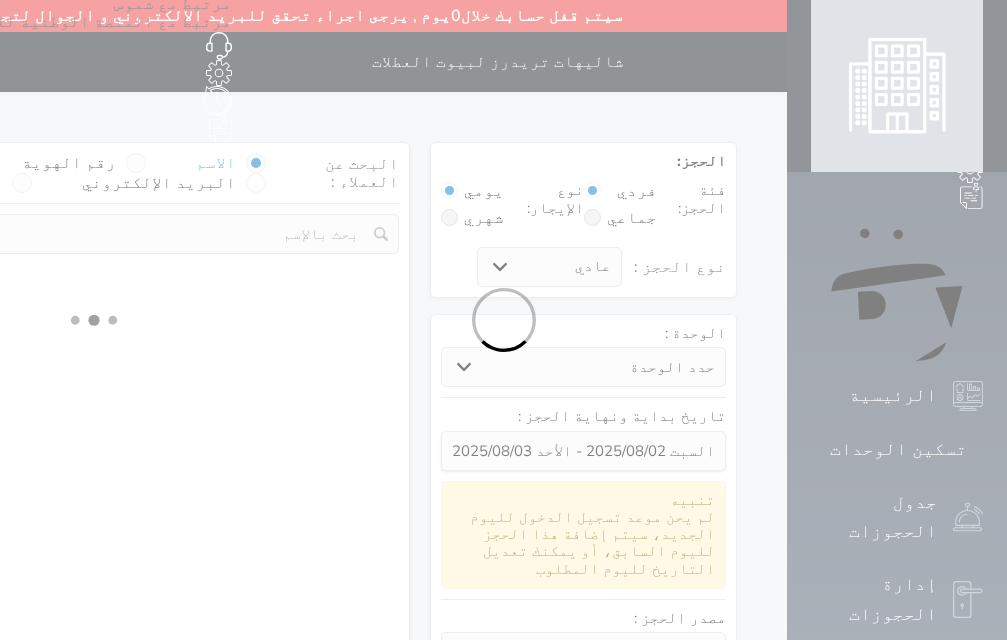 select on "59023" 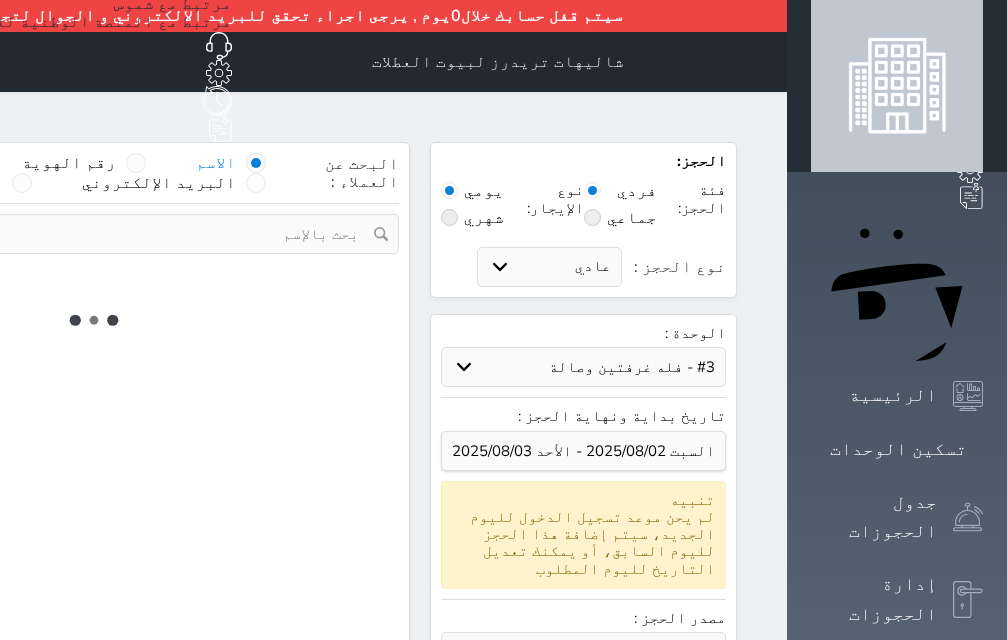 select on "1" 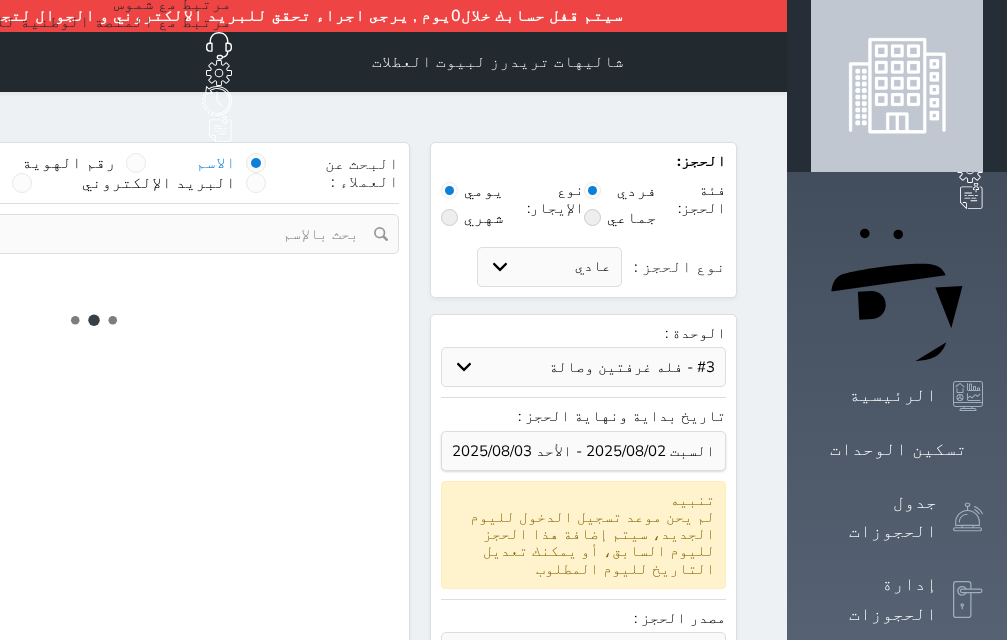 select on "113" 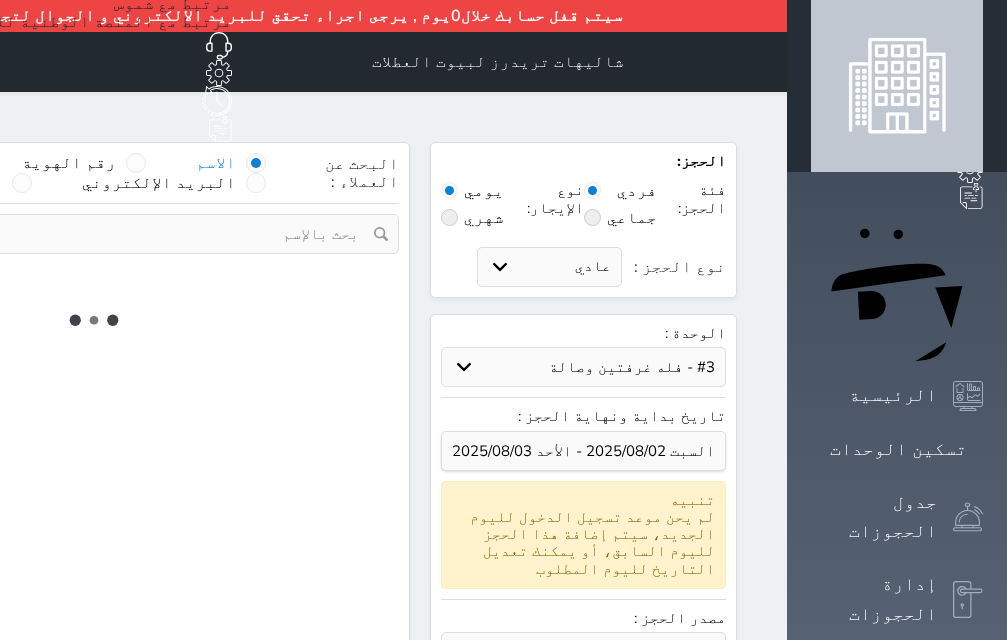 select on "1" 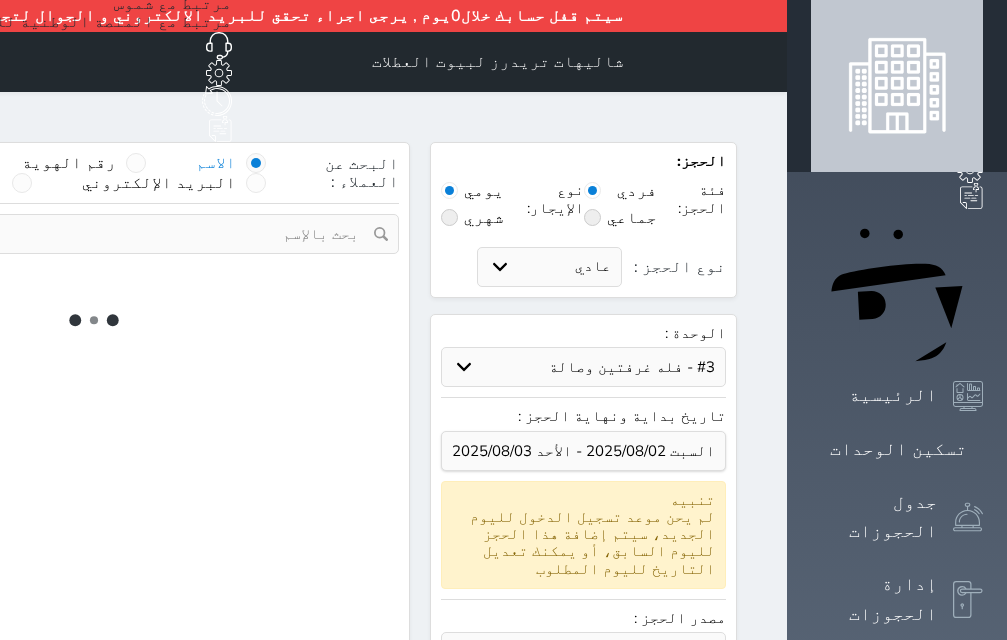 select 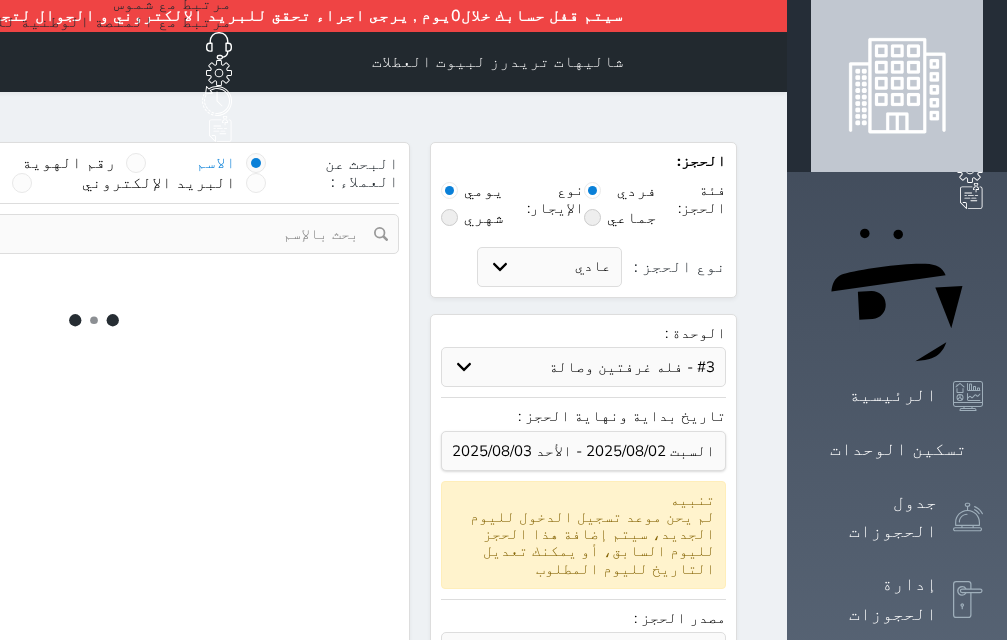 select on "7" 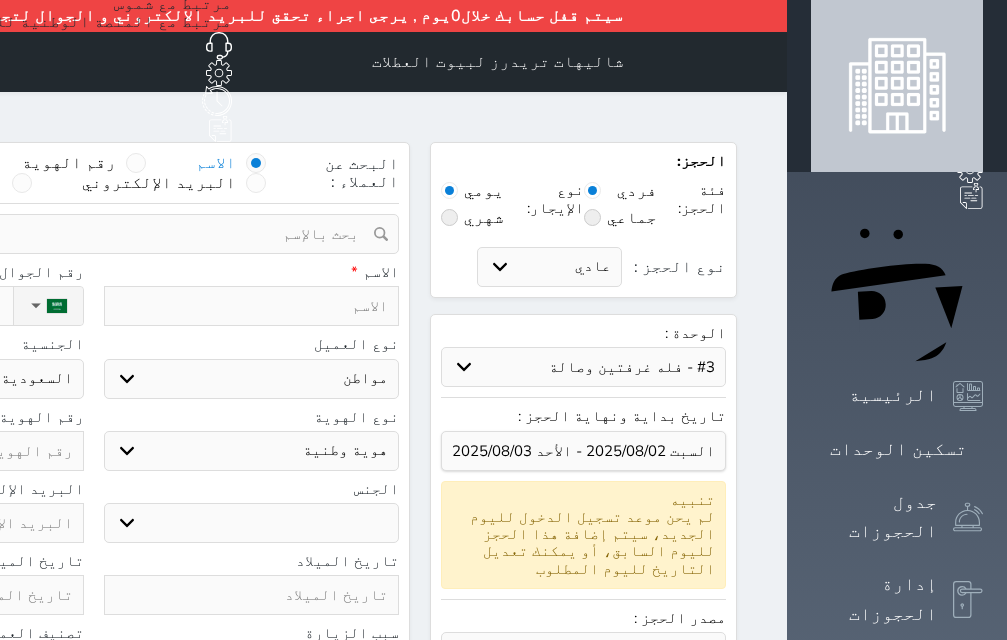 select 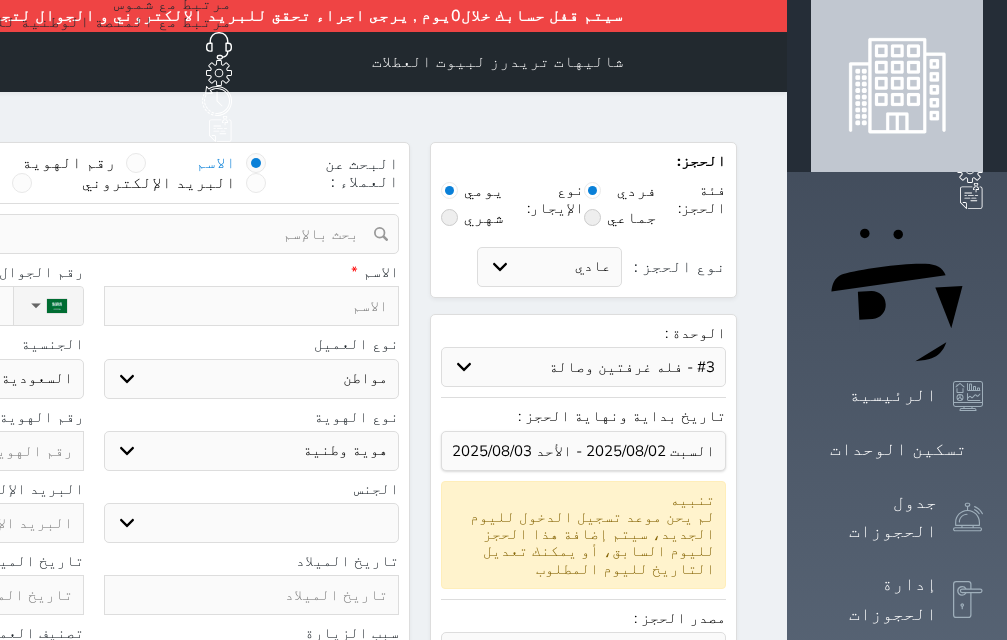 select 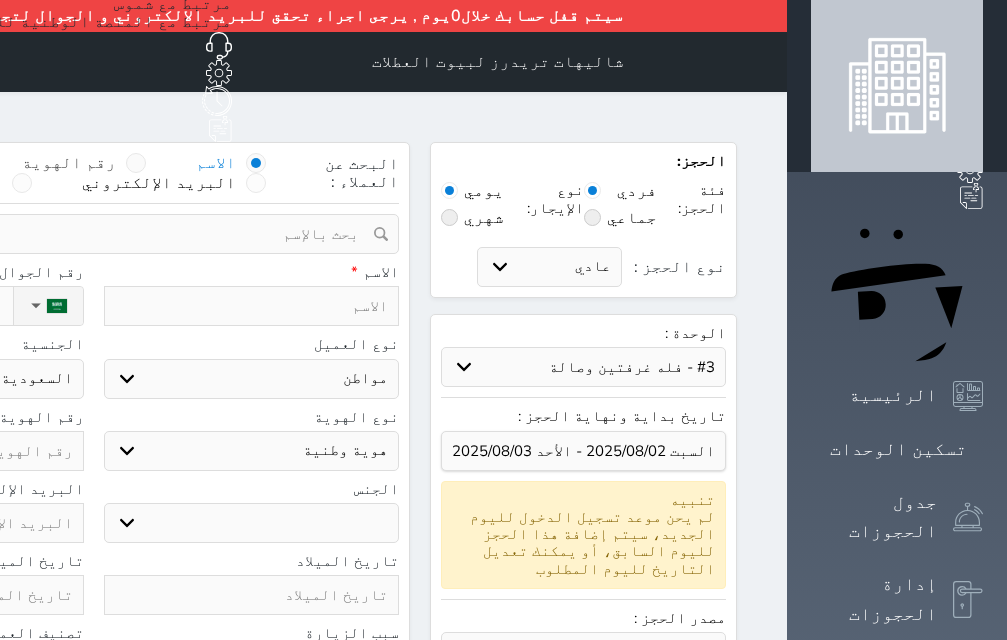 click at bounding box center (136, 163) 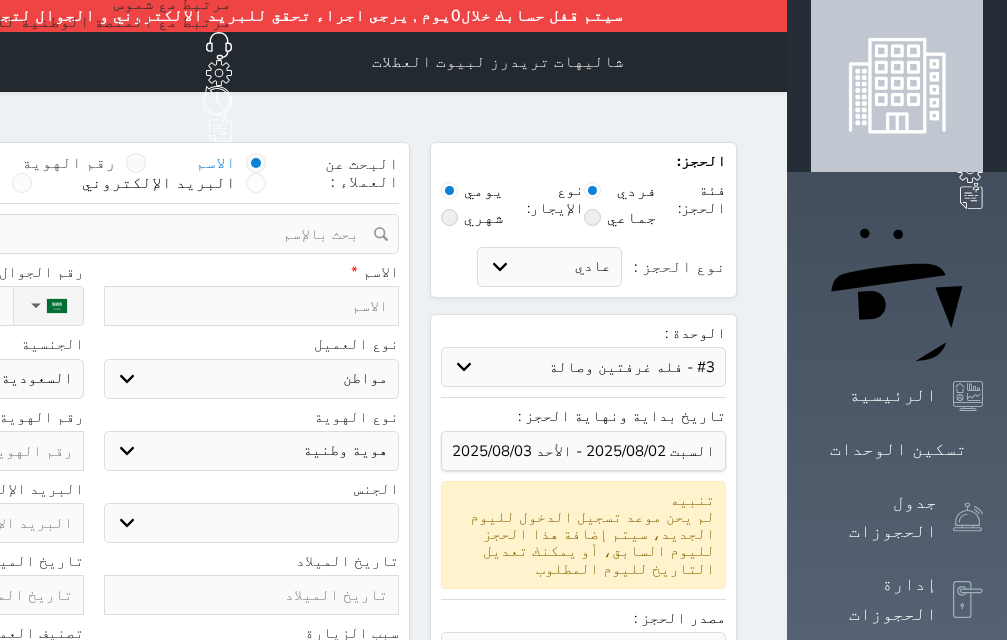 click on "رقم الهوية" at bounding box center [116, 173] 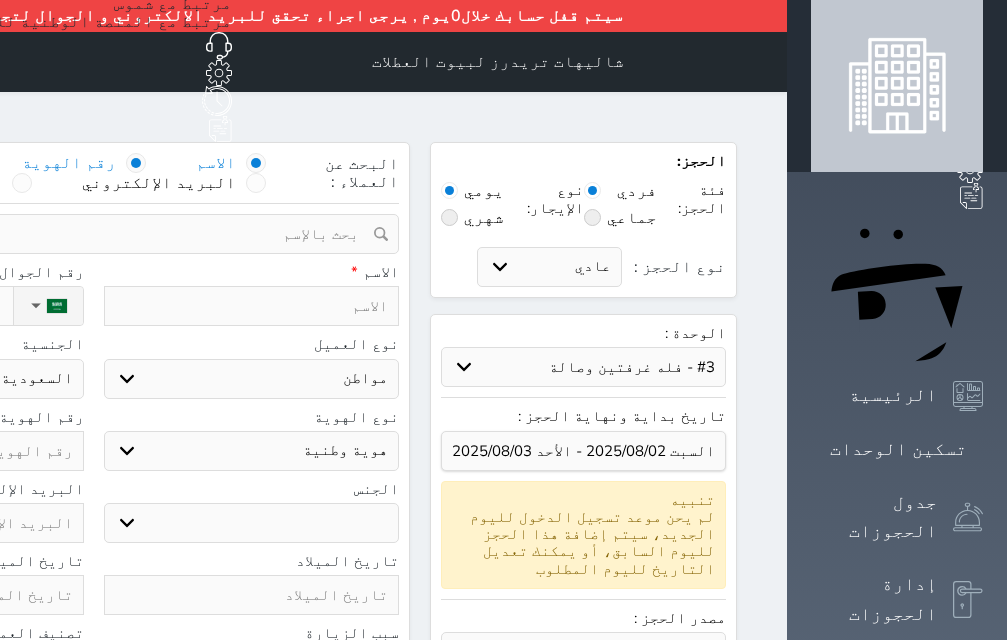 select 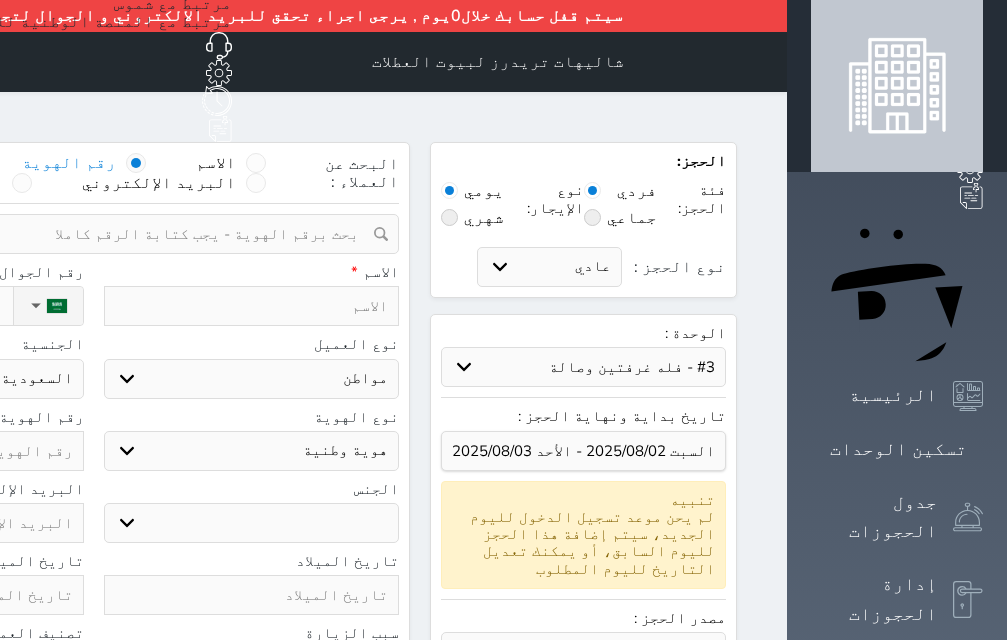 click at bounding box center (86, 234) 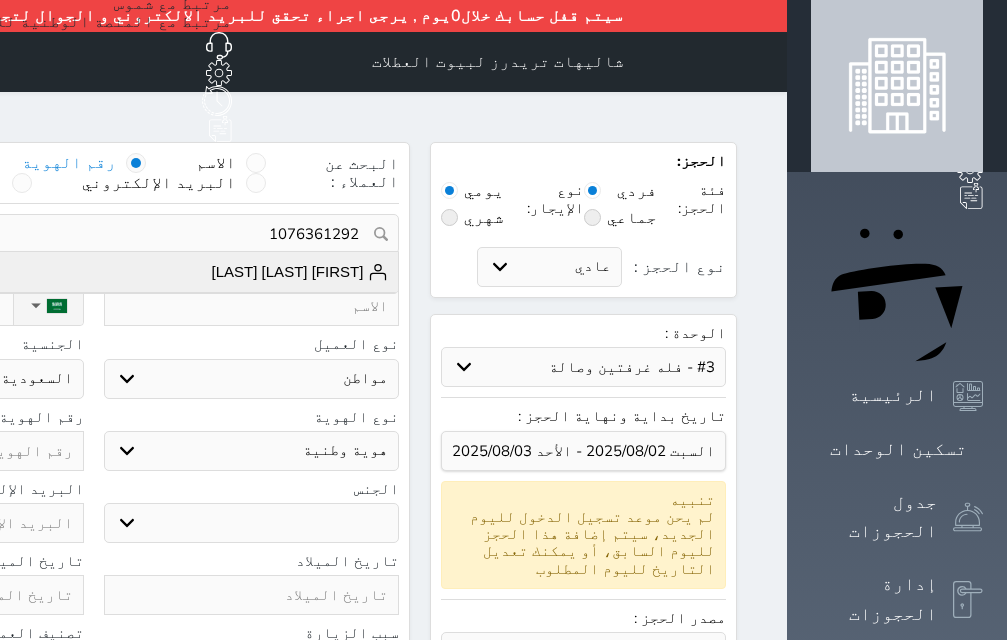 click on "[FIRST] [LAST] [LAST]" at bounding box center (300, 272) 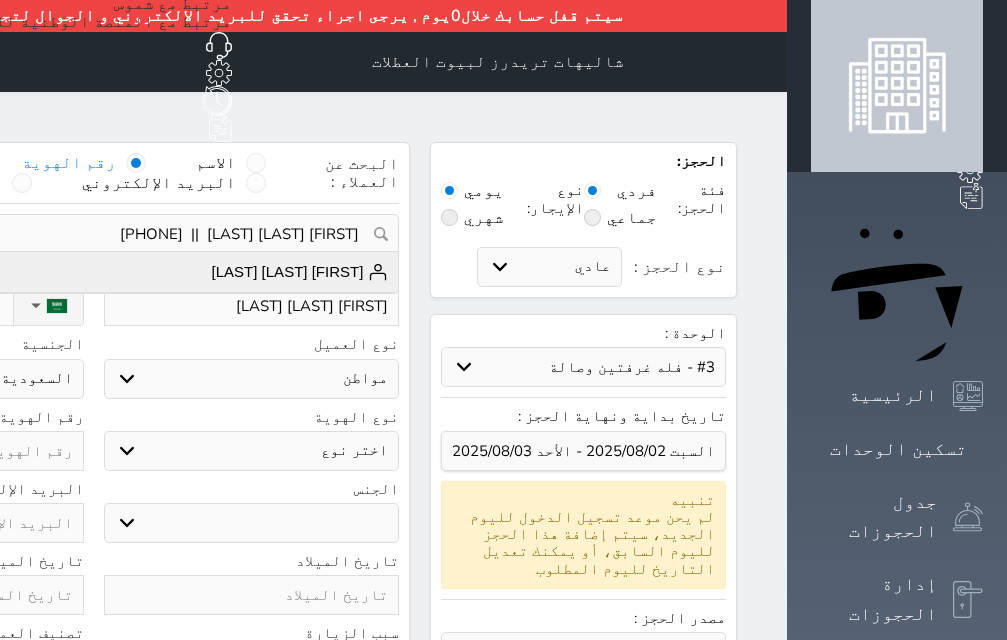 type on "1076361292" 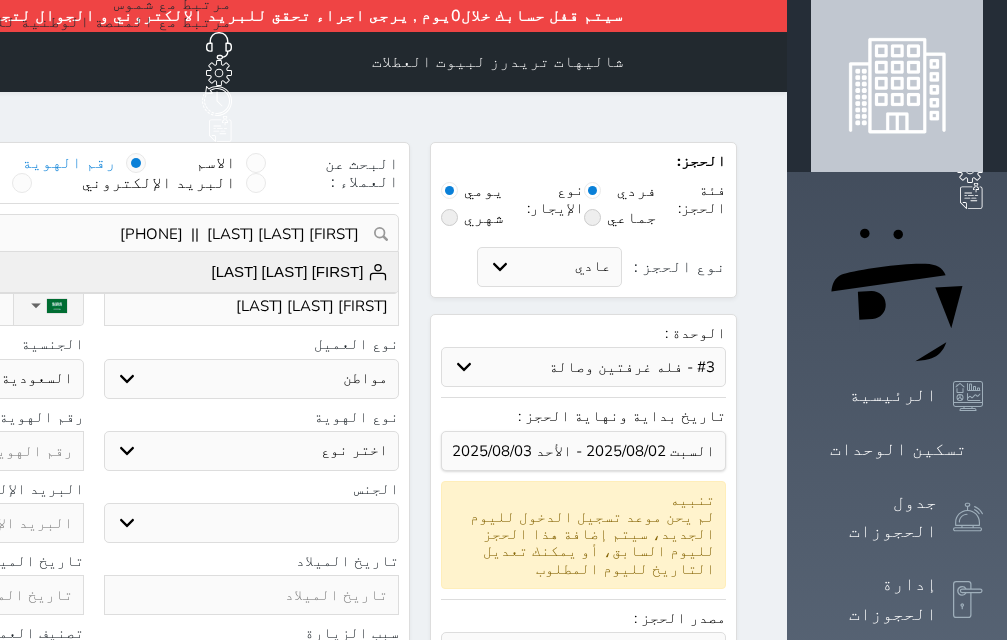 type on "3" 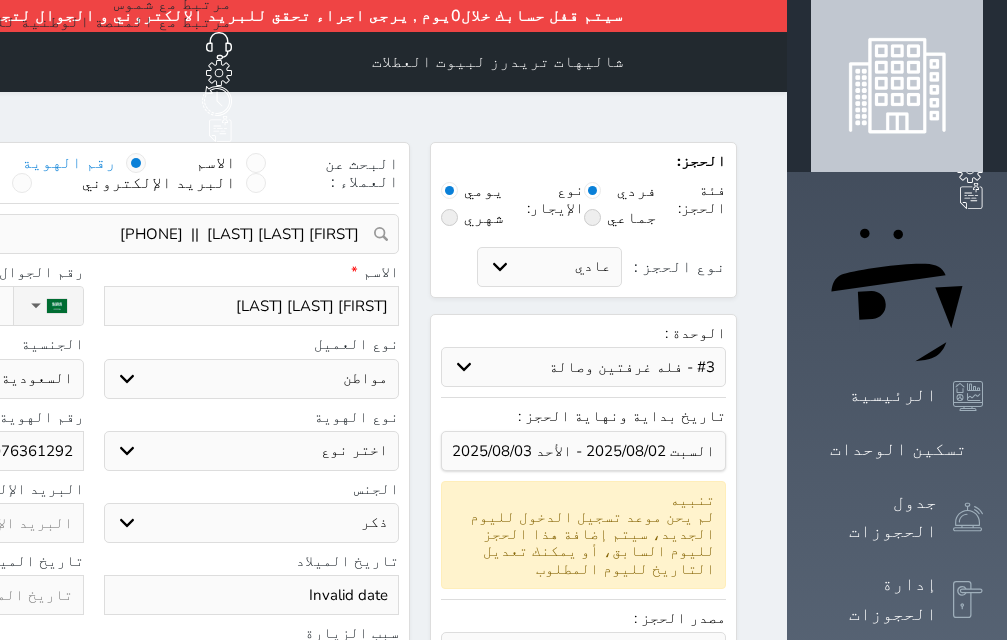 select 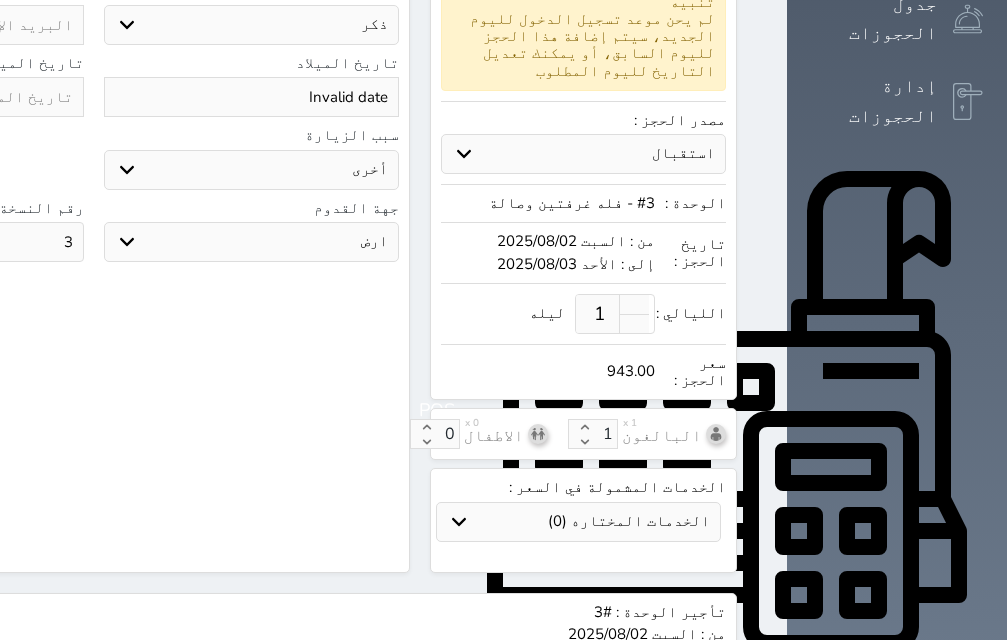 scroll, scrollTop: 743, scrollLeft: 0, axis: vertical 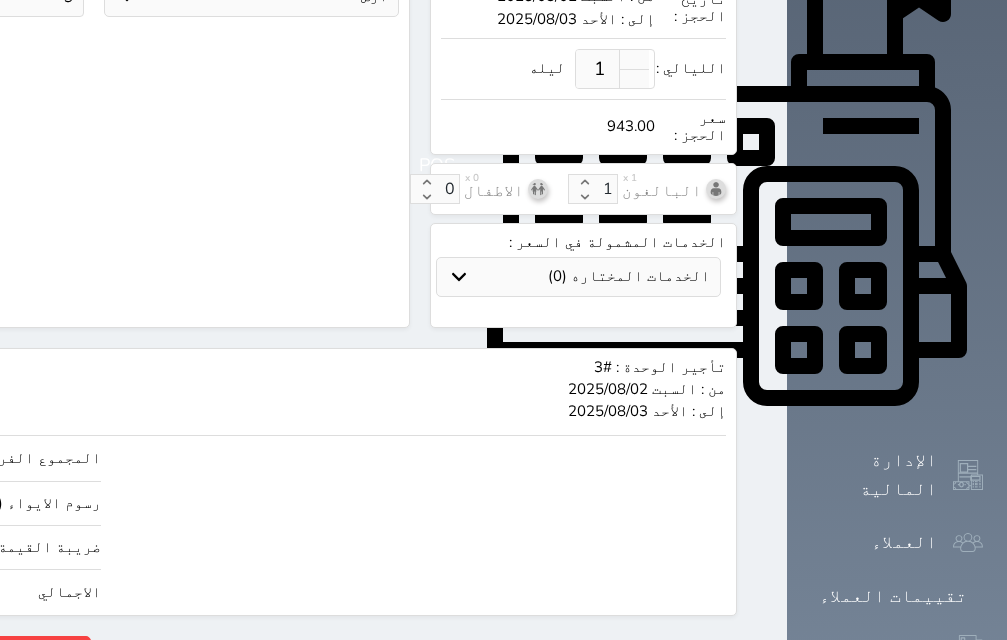click on "943.00" at bounding box center (-147, 592) 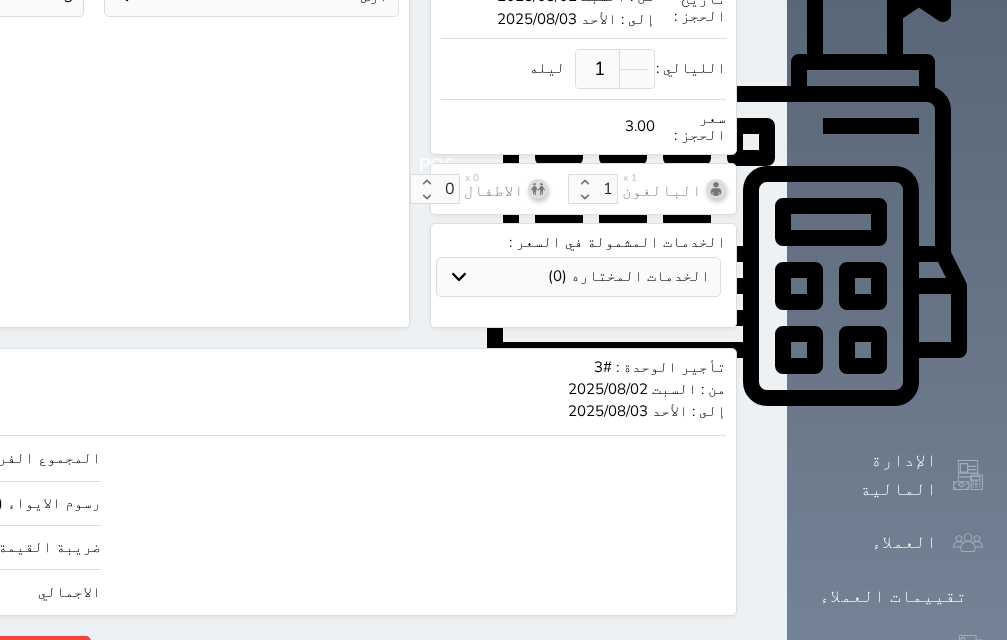 type on "25.45" 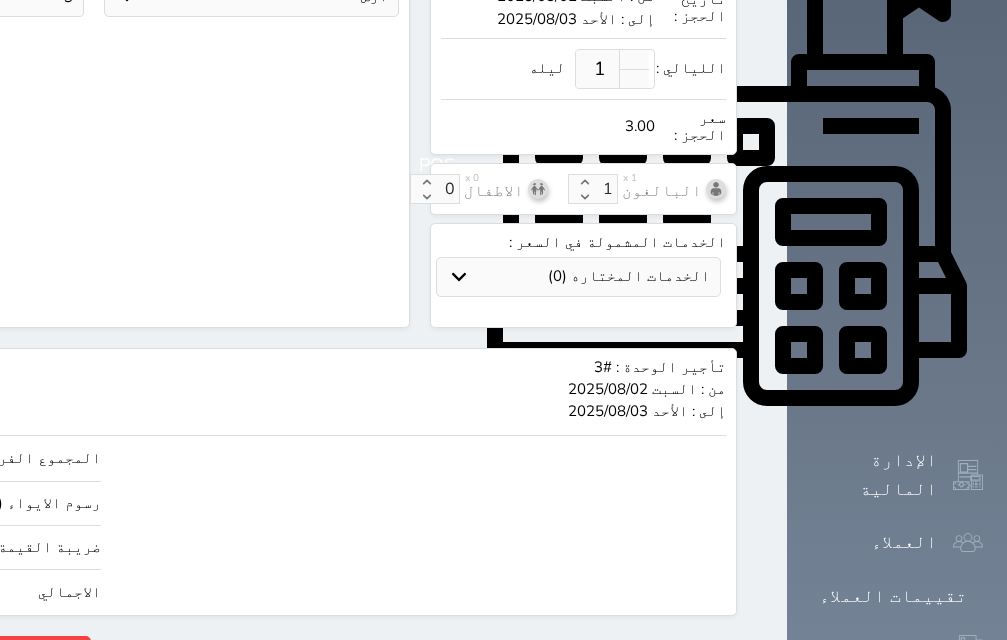 type on "30" 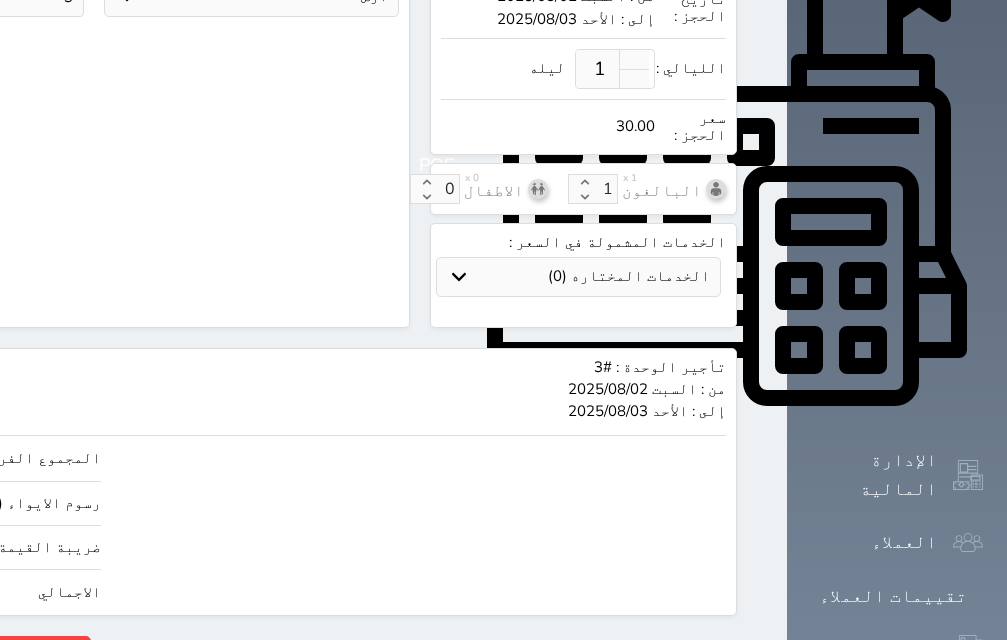 type on "254.51" 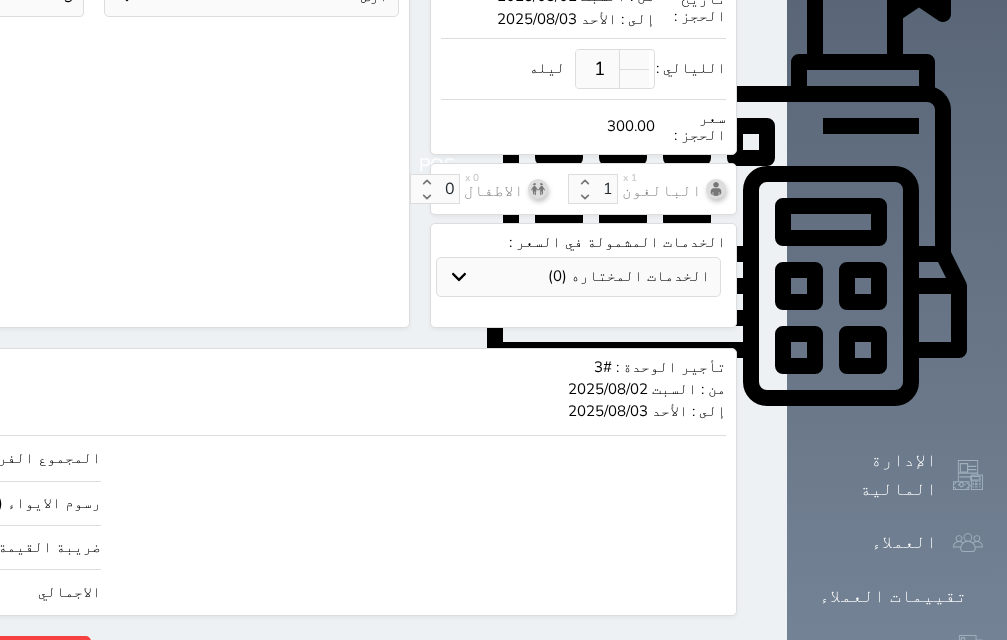 type on "300.00" 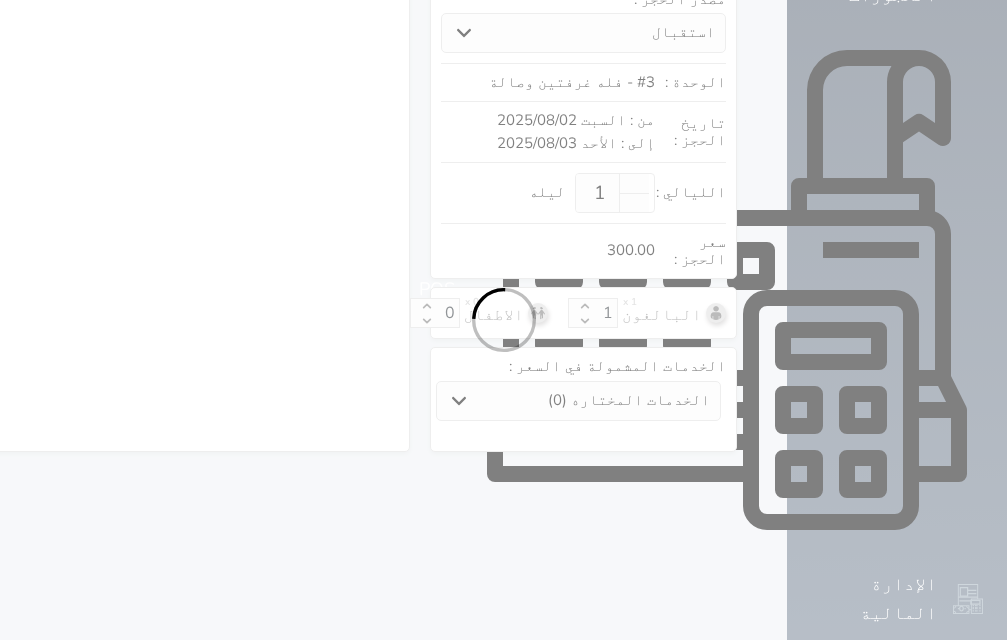 select on "1" 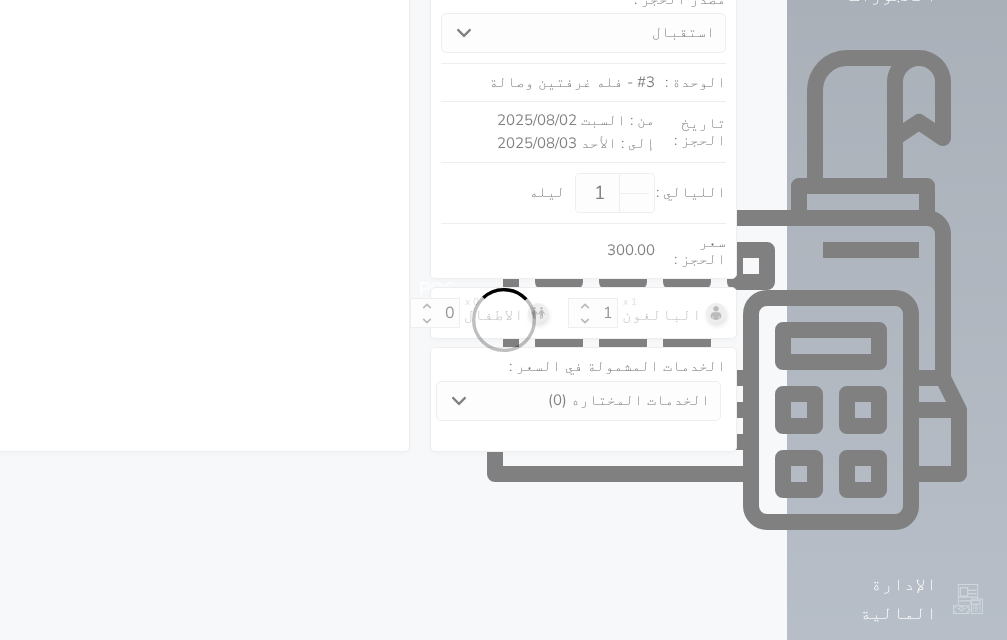 select on "113" 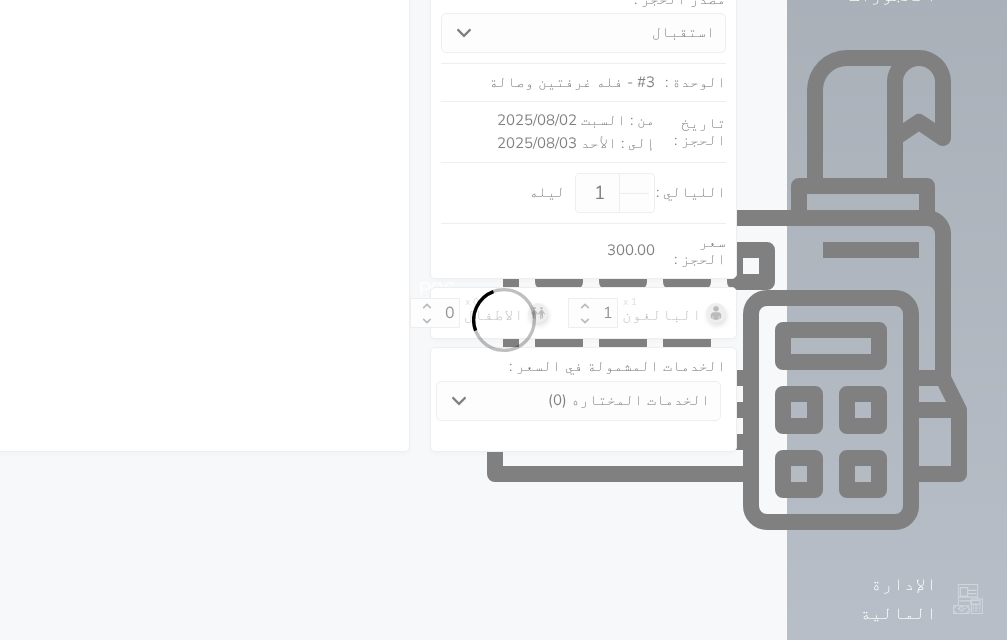 select on "7" 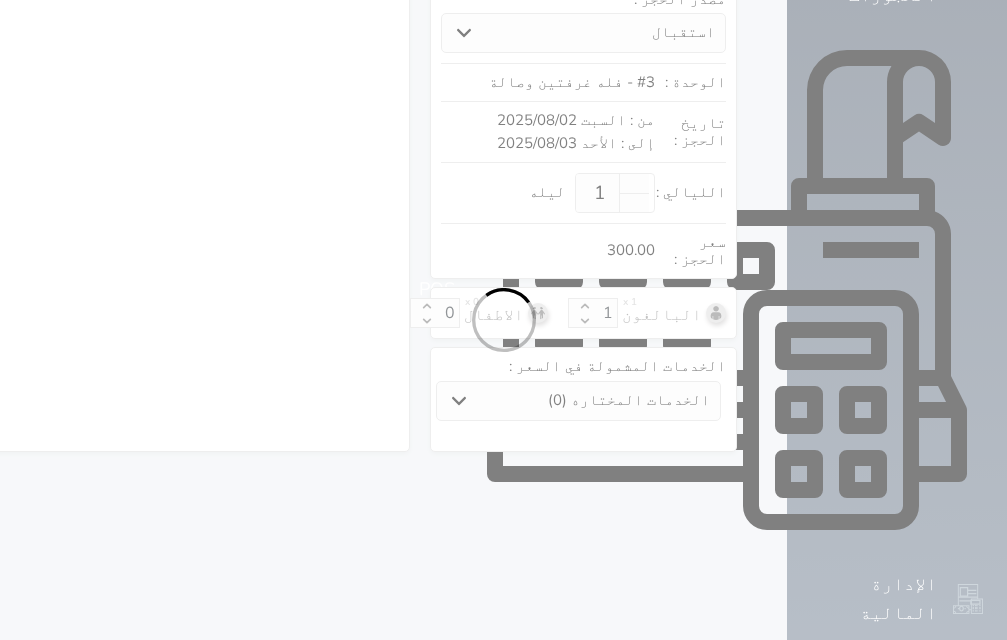 select on "9" 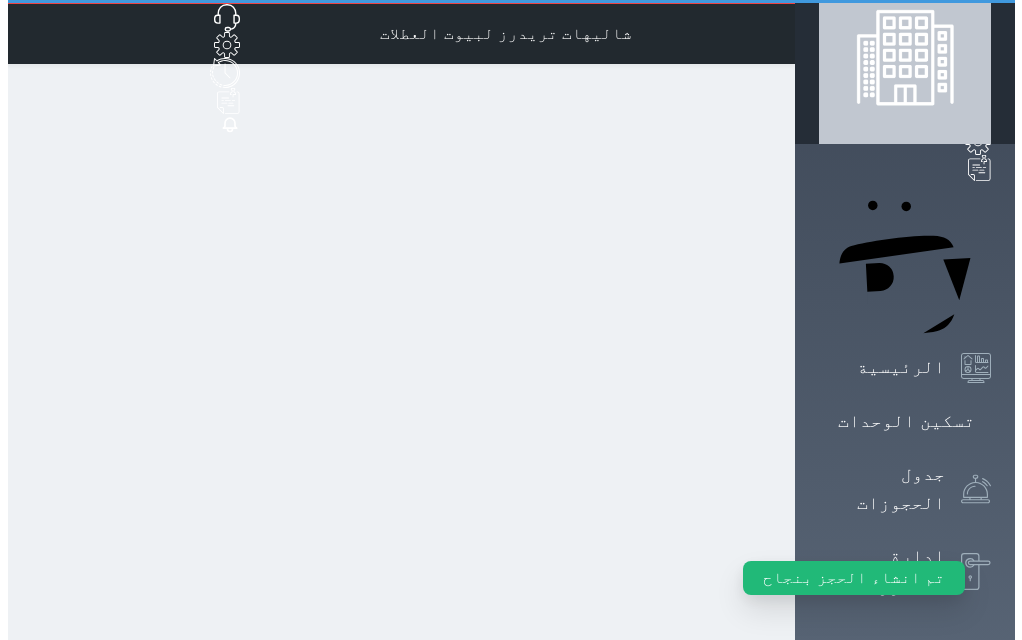 scroll, scrollTop: 0, scrollLeft: 0, axis: both 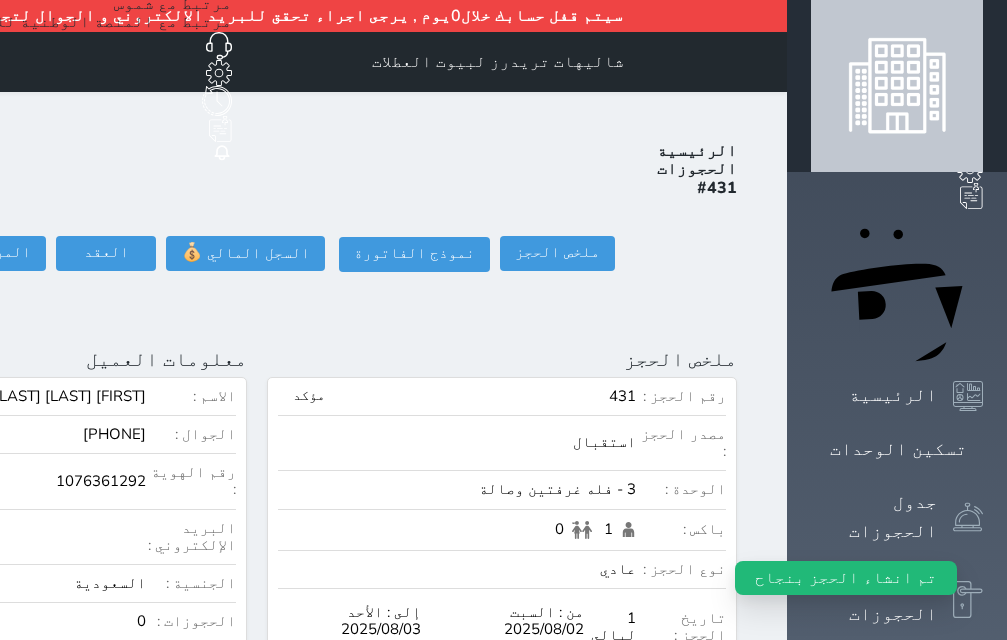 click on "تسجيل دخول" at bounding box center (-156, 253) 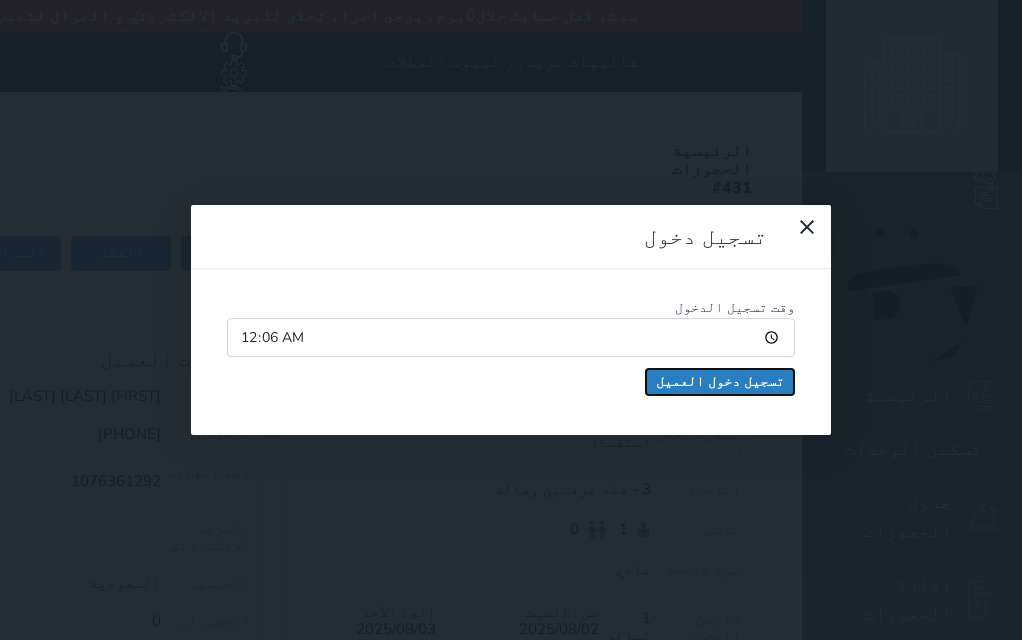 click on "تسجيل دخول العميل" at bounding box center (720, 382) 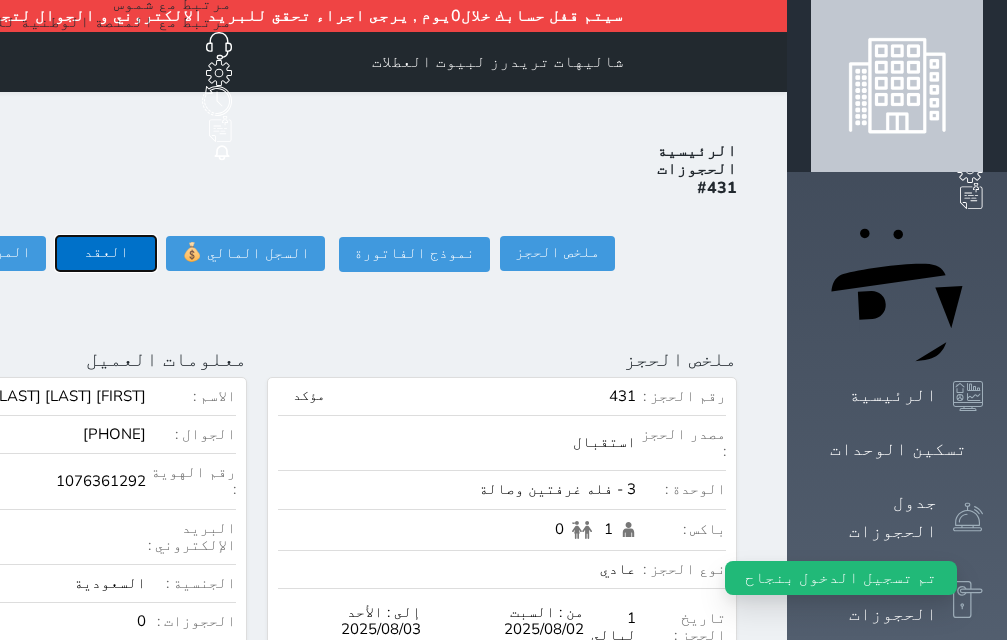 click on "العقد" at bounding box center (106, 253) 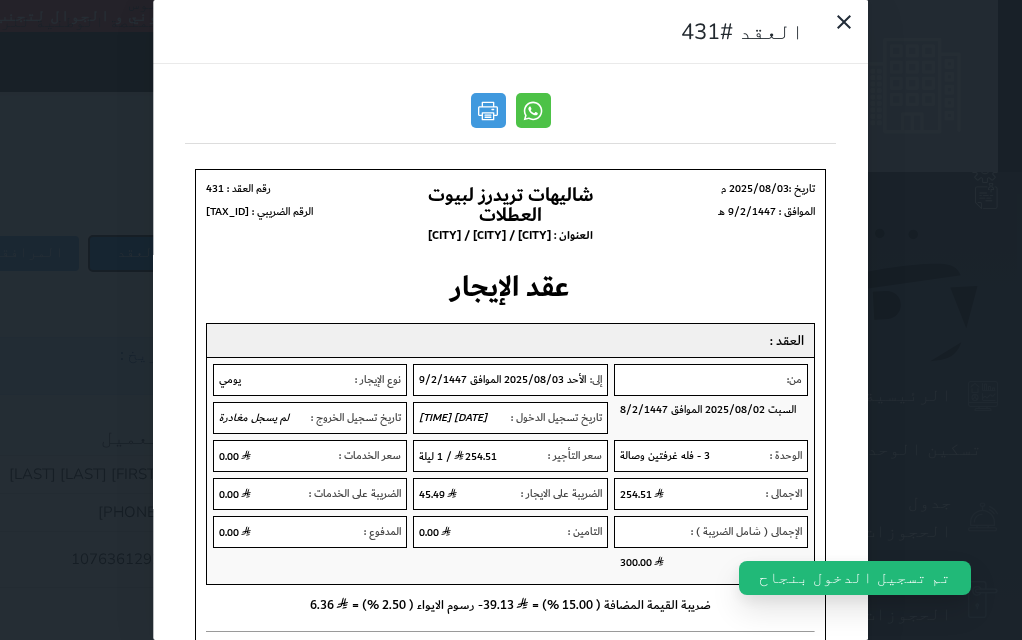 scroll, scrollTop: 0, scrollLeft: 0, axis: both 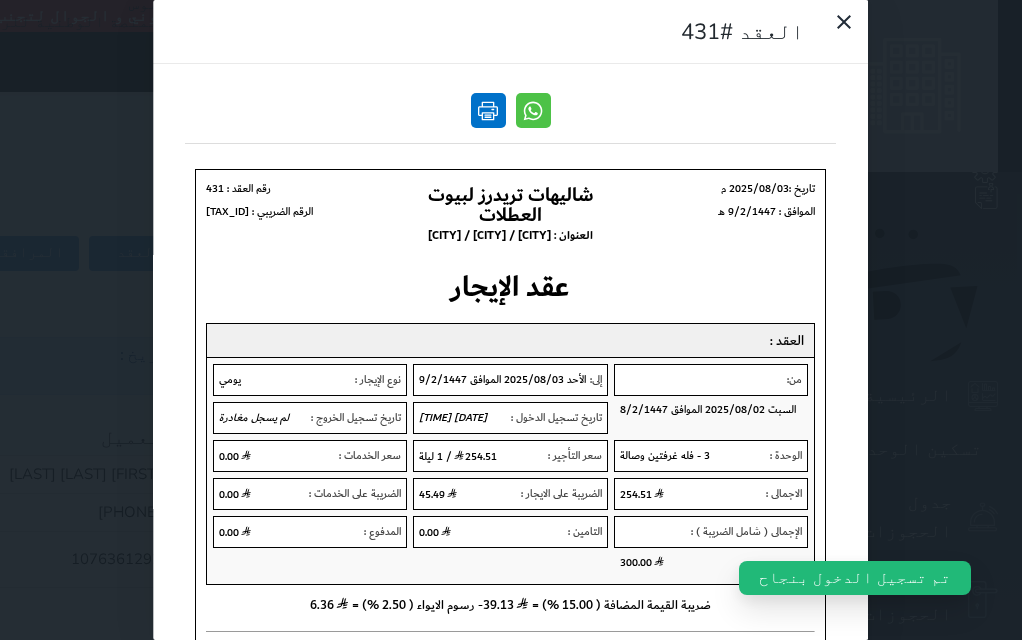 click at bounding box center [488, 110] 